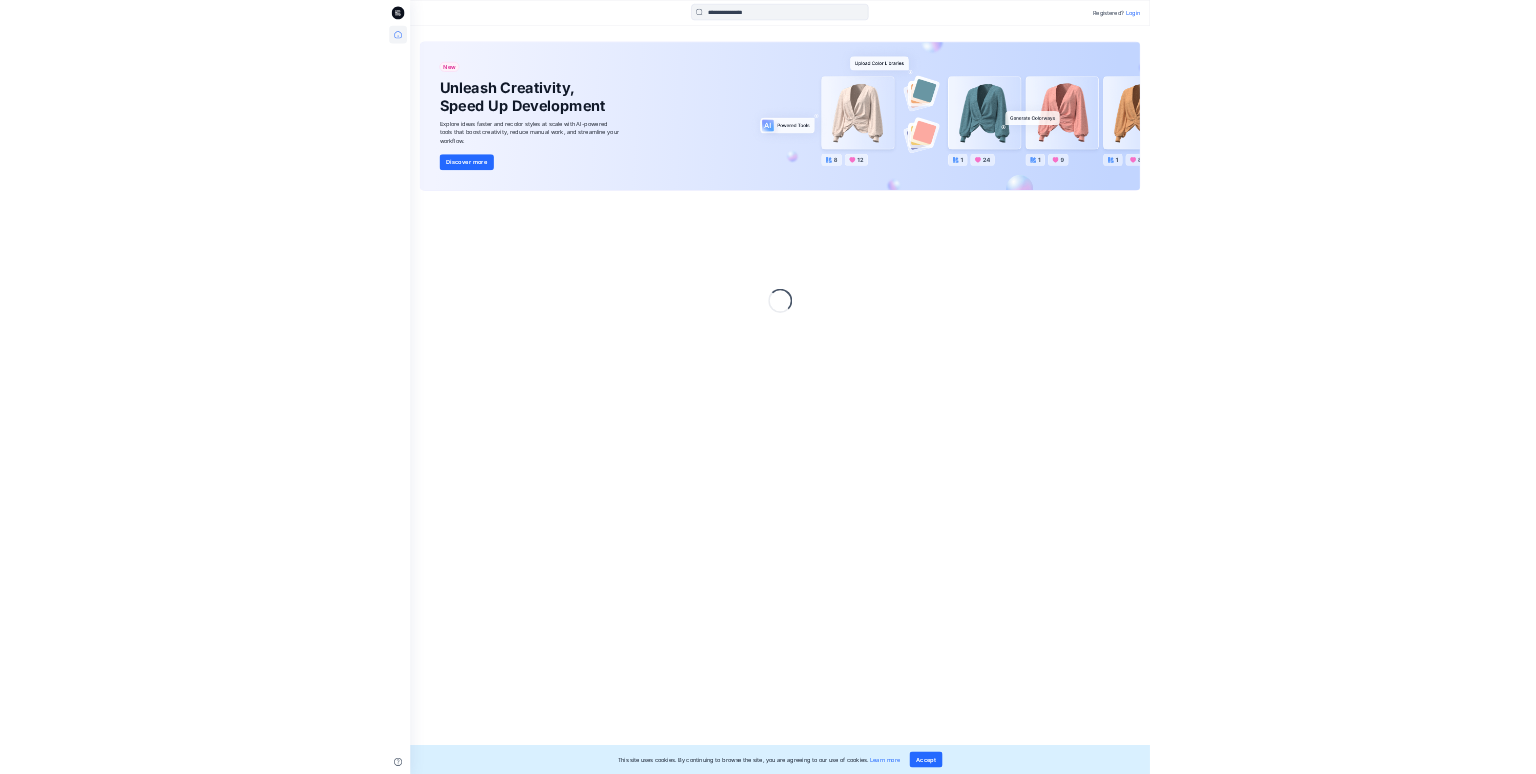 scroll, scrollTop: 0, scrollLeft: 0, axis: both 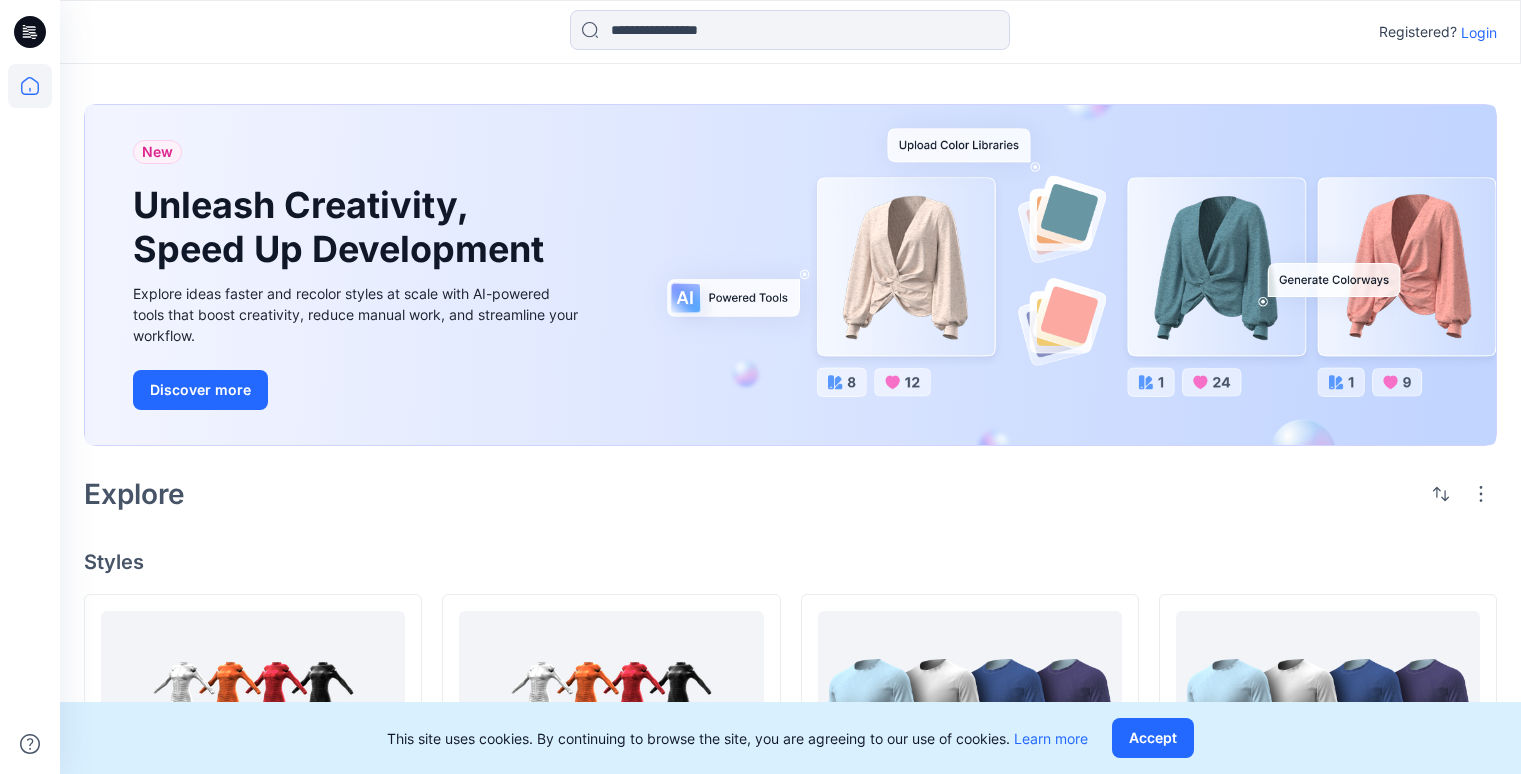 click on "Login" at bounding box center [1479, 32] 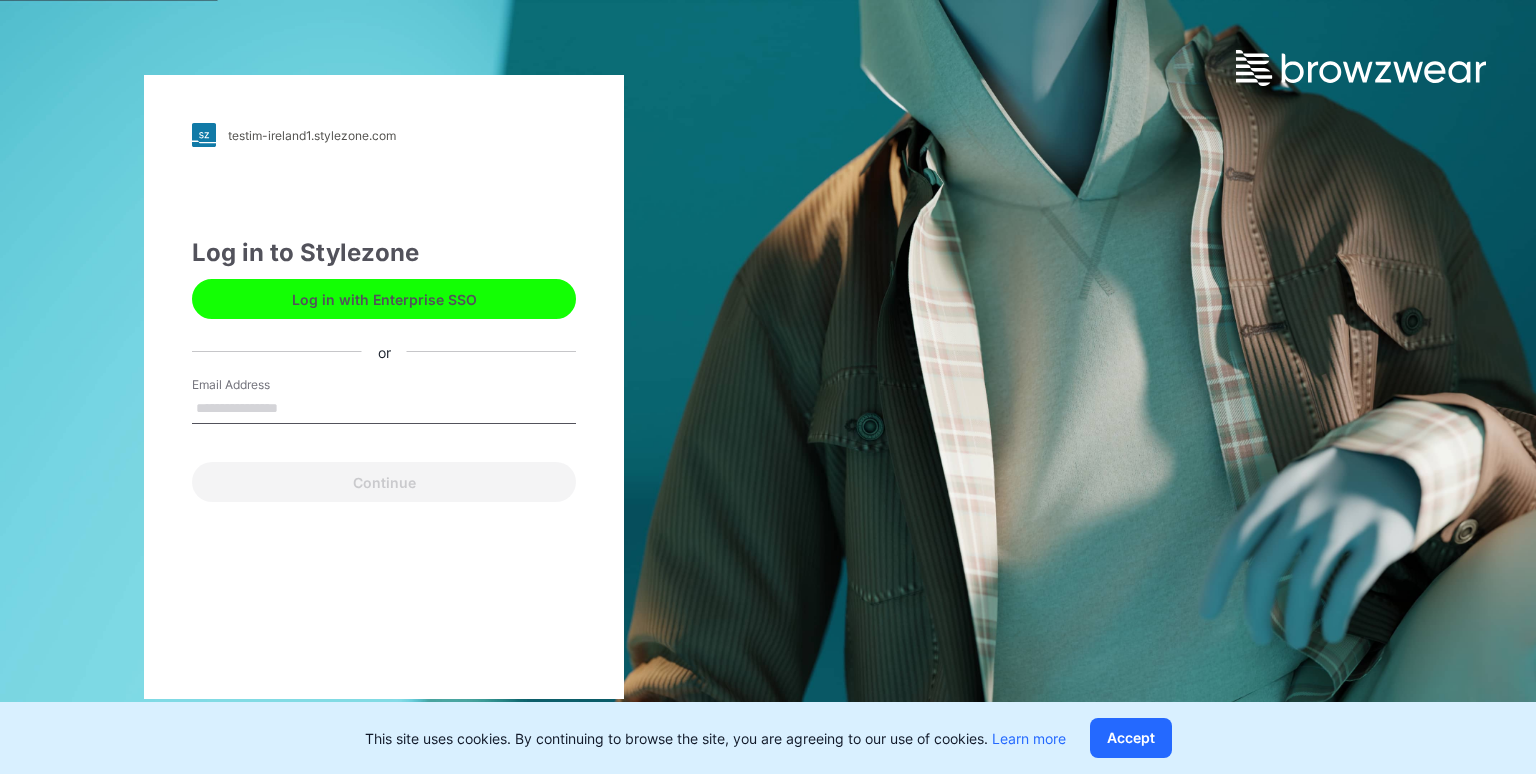 click on "Email Address" at bounding box center [384, 409] 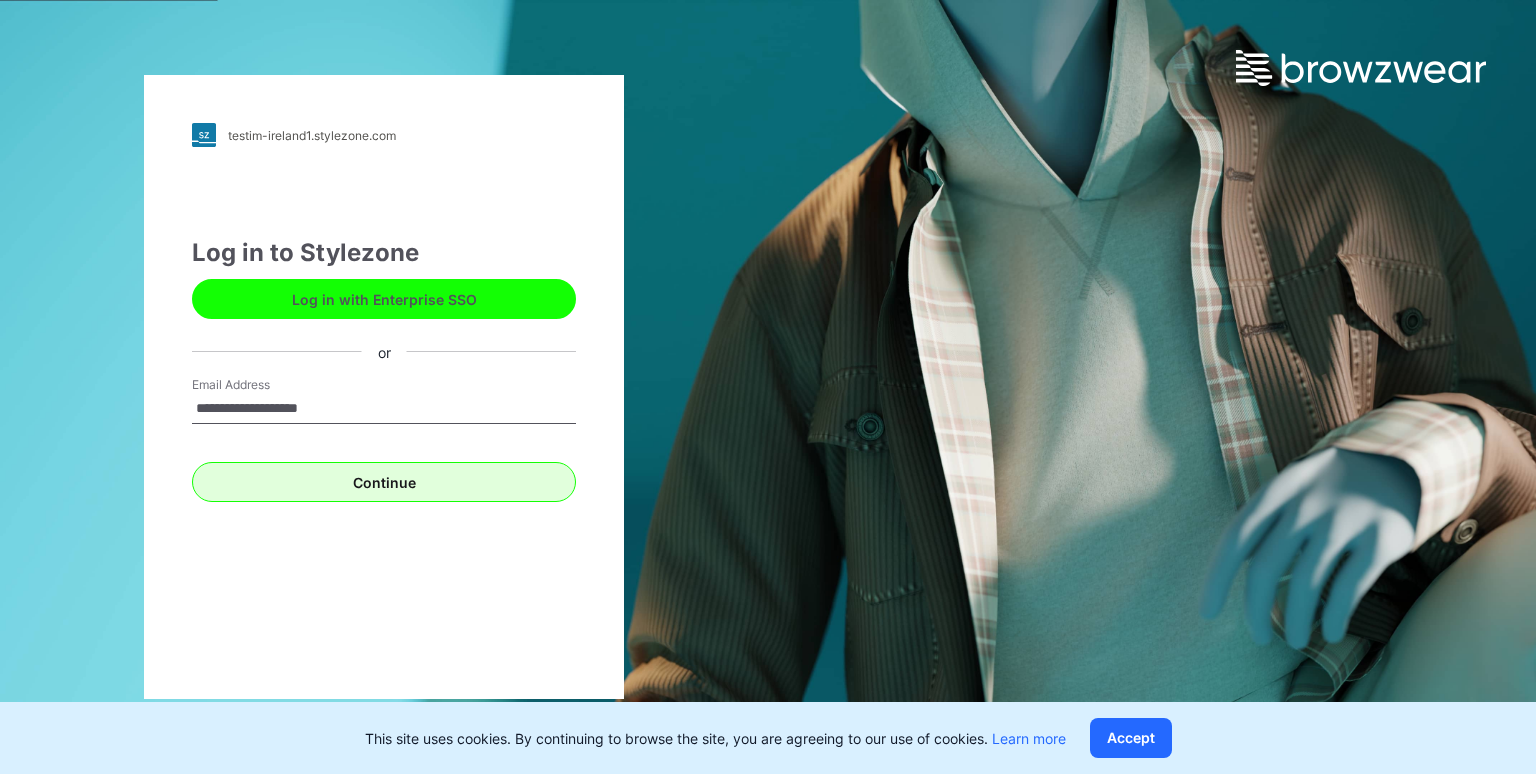 type on "**********" 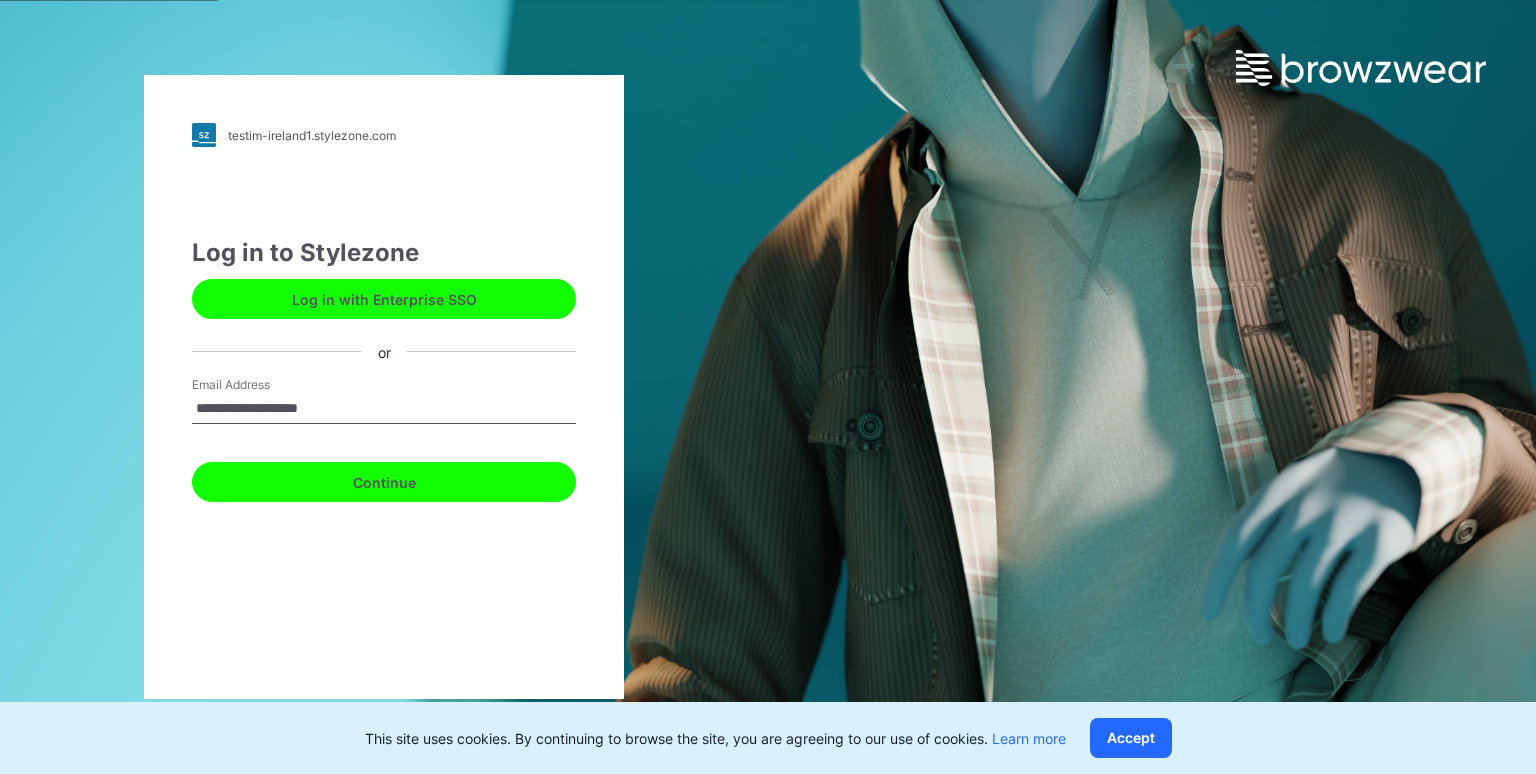click on "Continue" at bounding box center (384, 482) 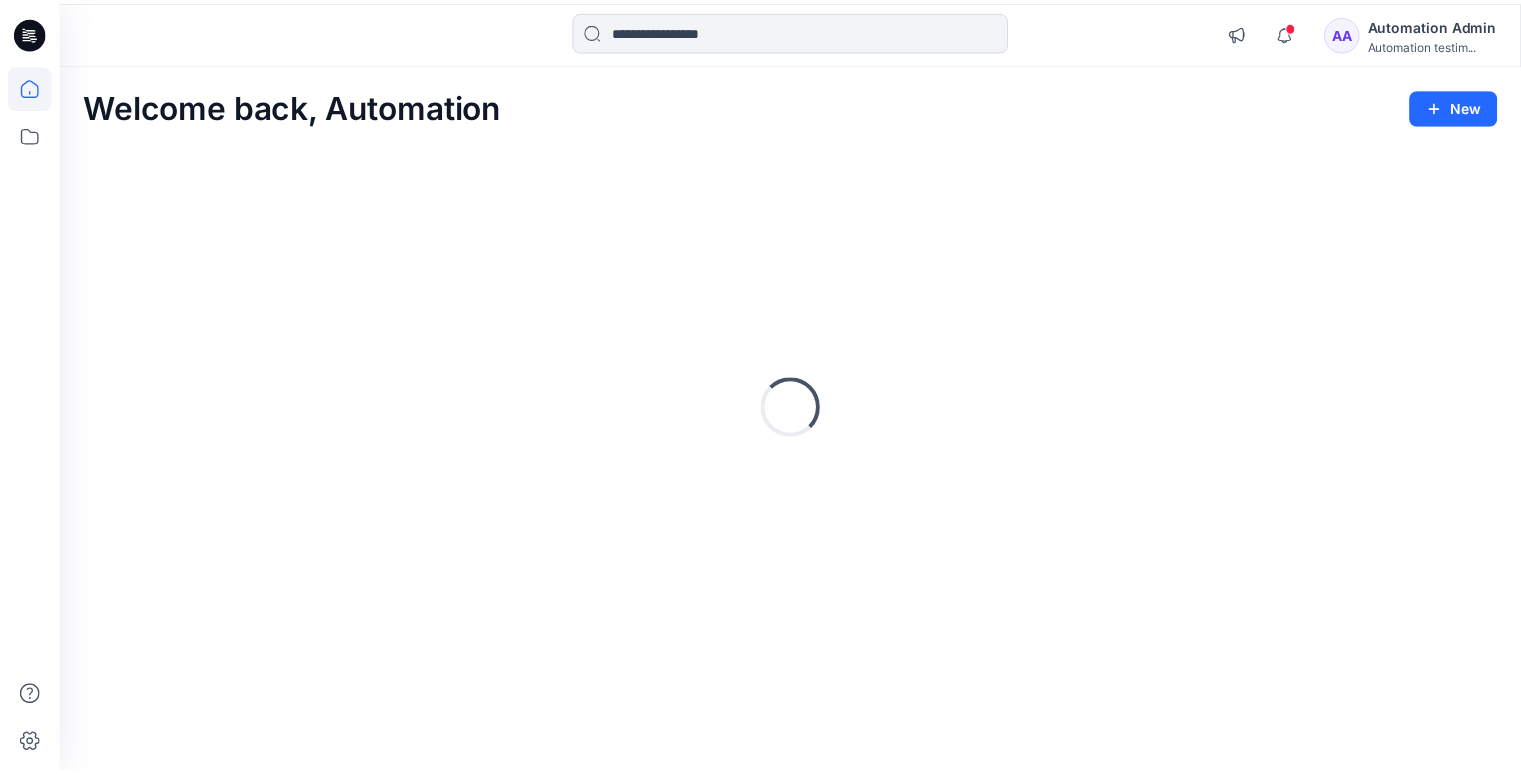 scroll, scrollTop: 0, scrollLeft: 0, axis: both 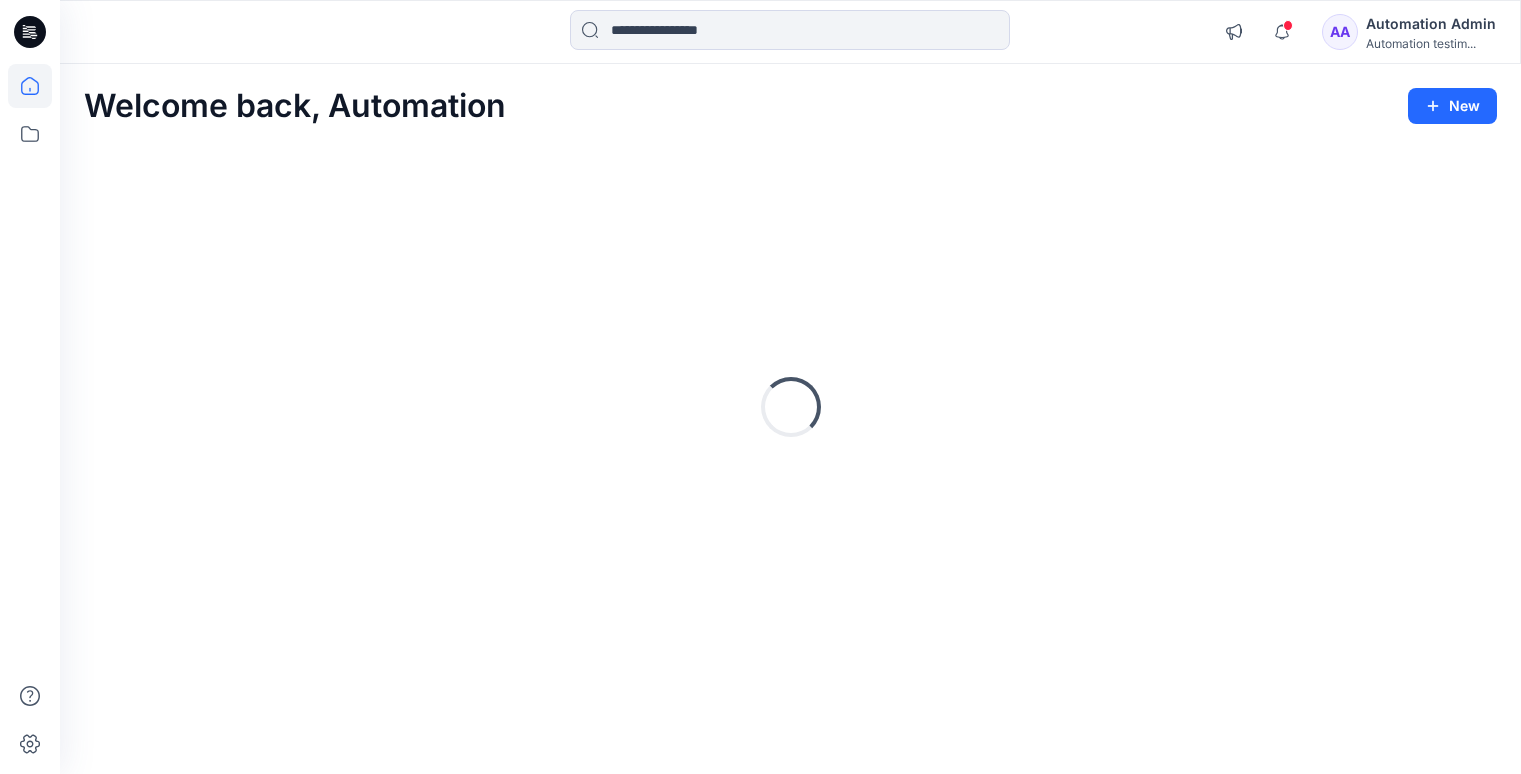 click 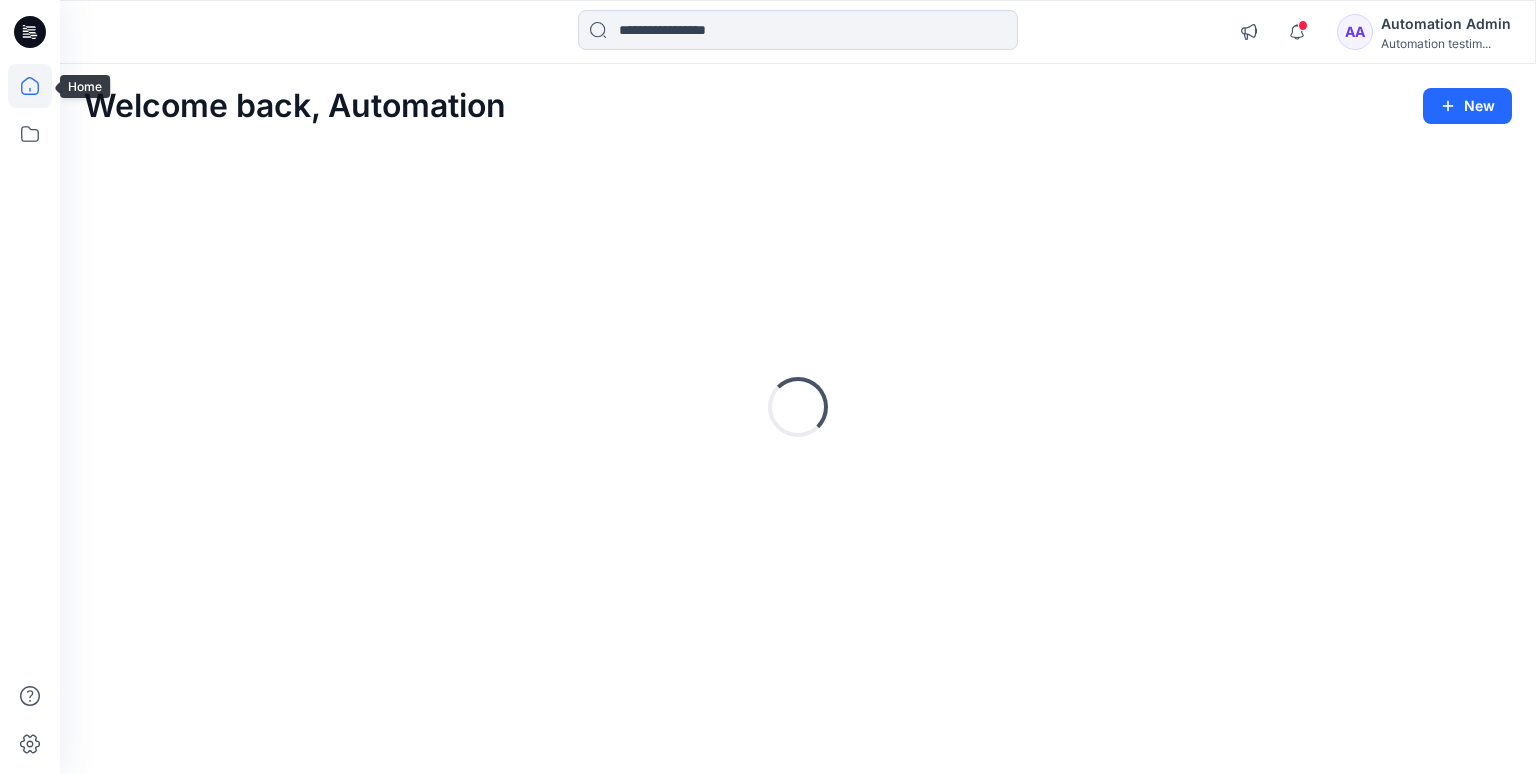 scroll, scrollTop: 0, scrollLeft: 0, axis: both 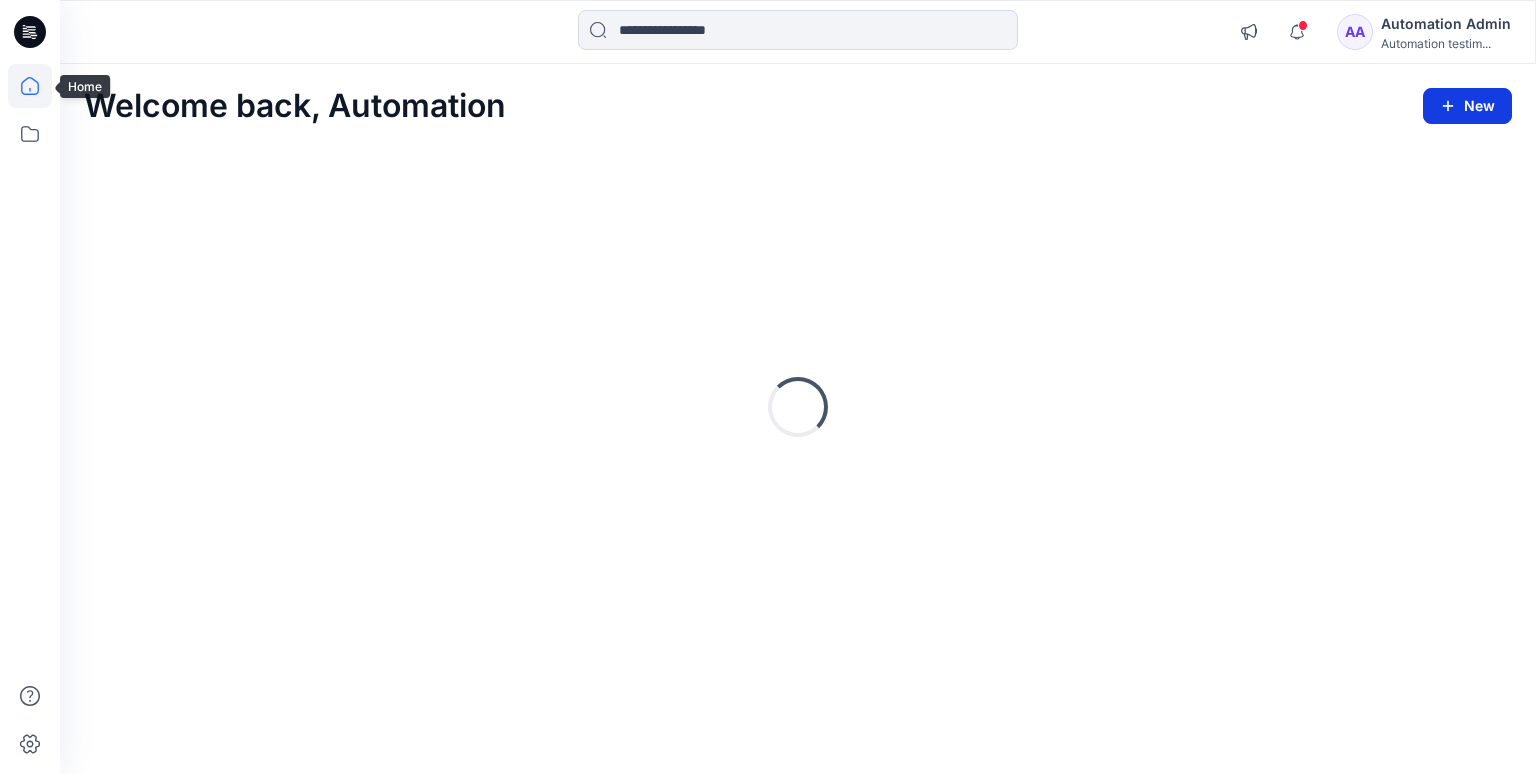 click on "New" at bounding box center (1467, 106) 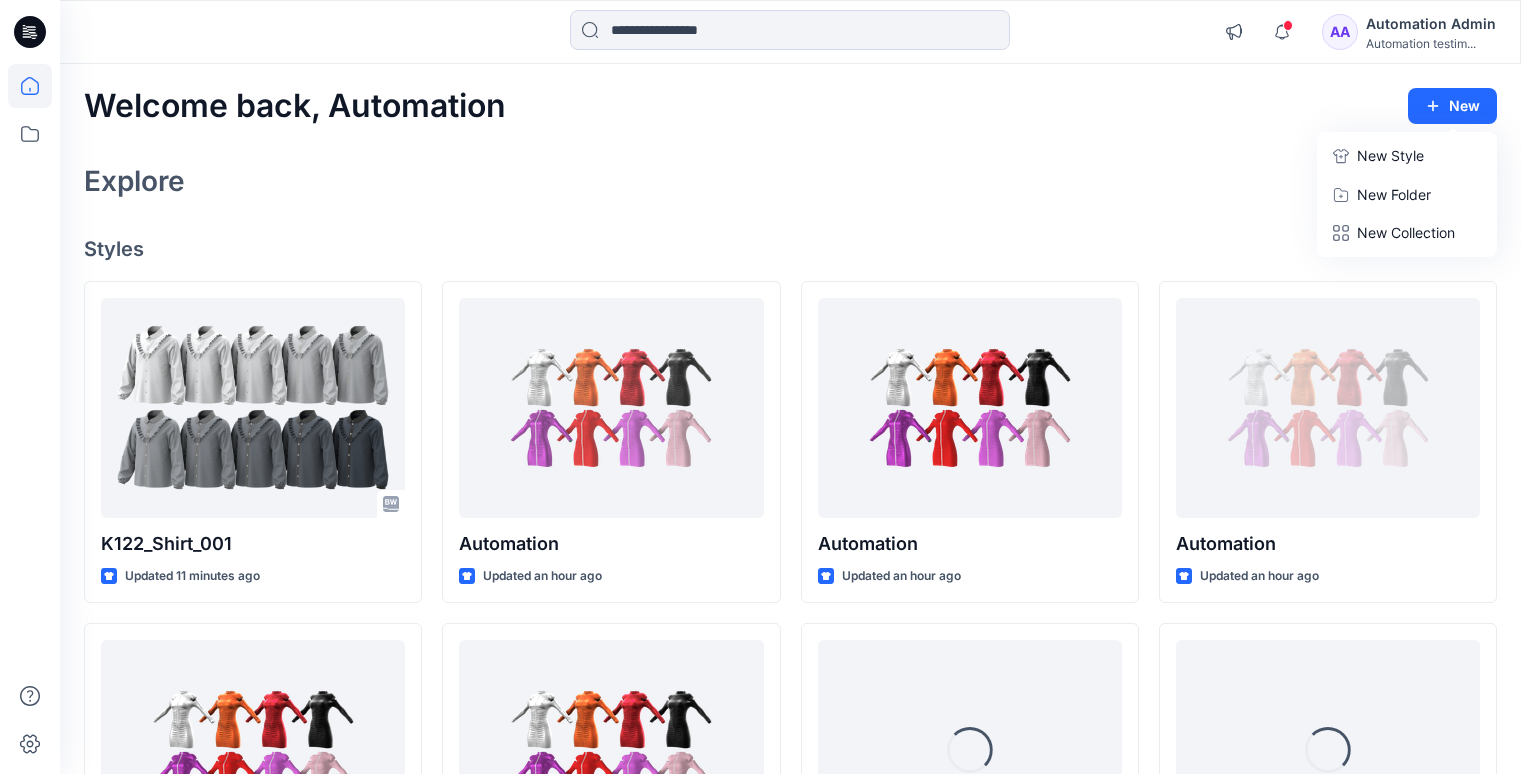 click on "New Style" at bounding box center [1390, 156] 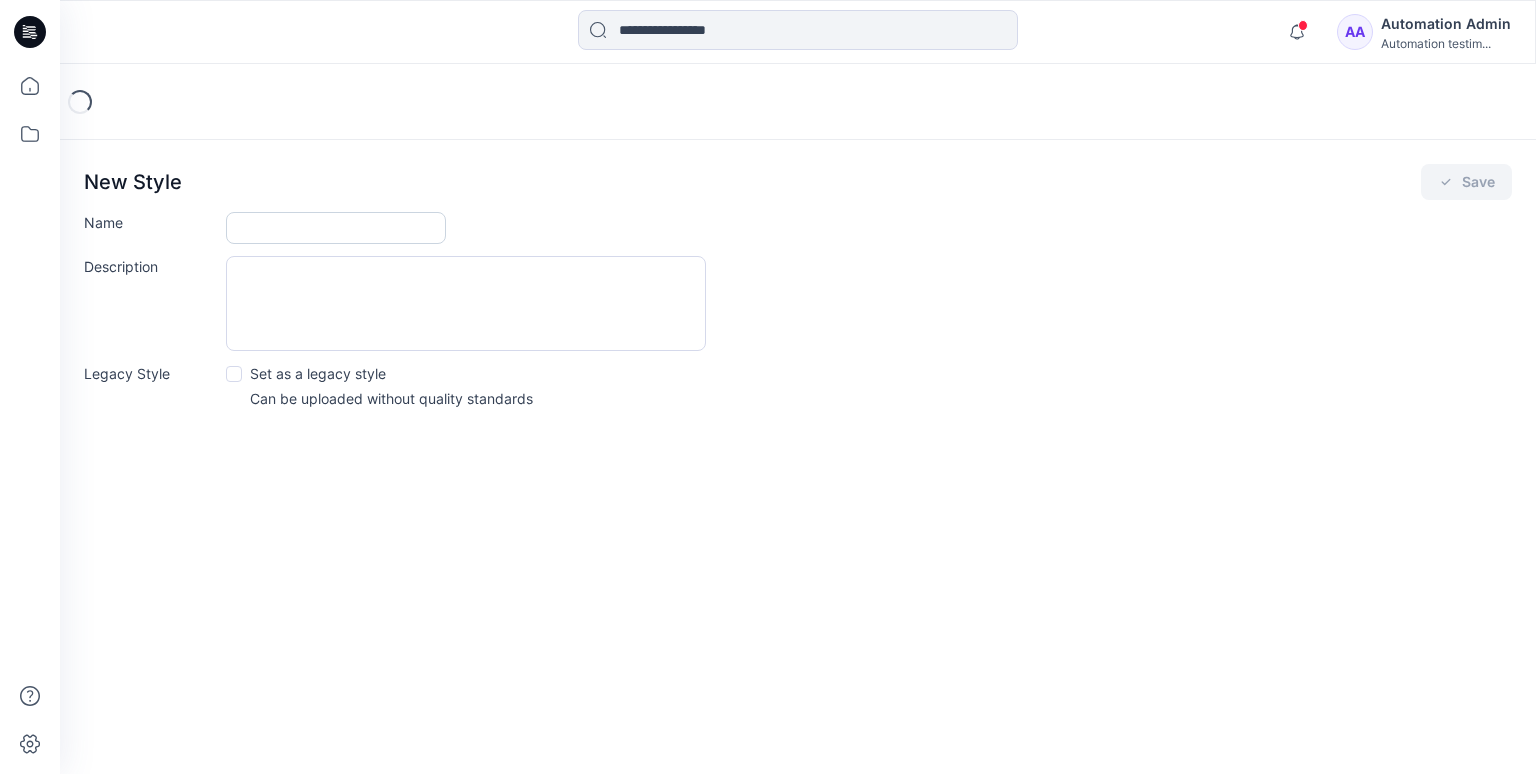 click on "Name" at bounding box center (336, 228) 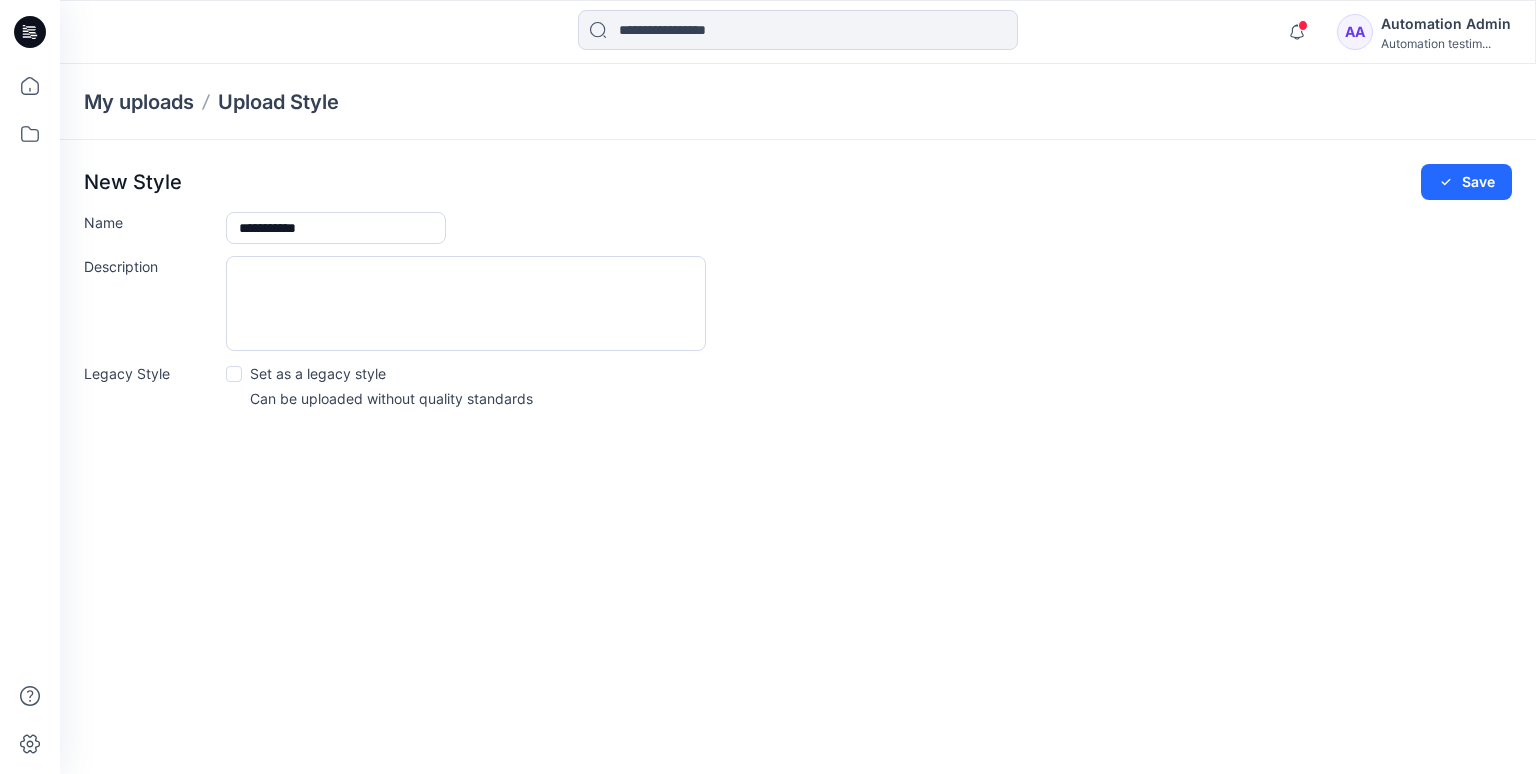 type on "**********" 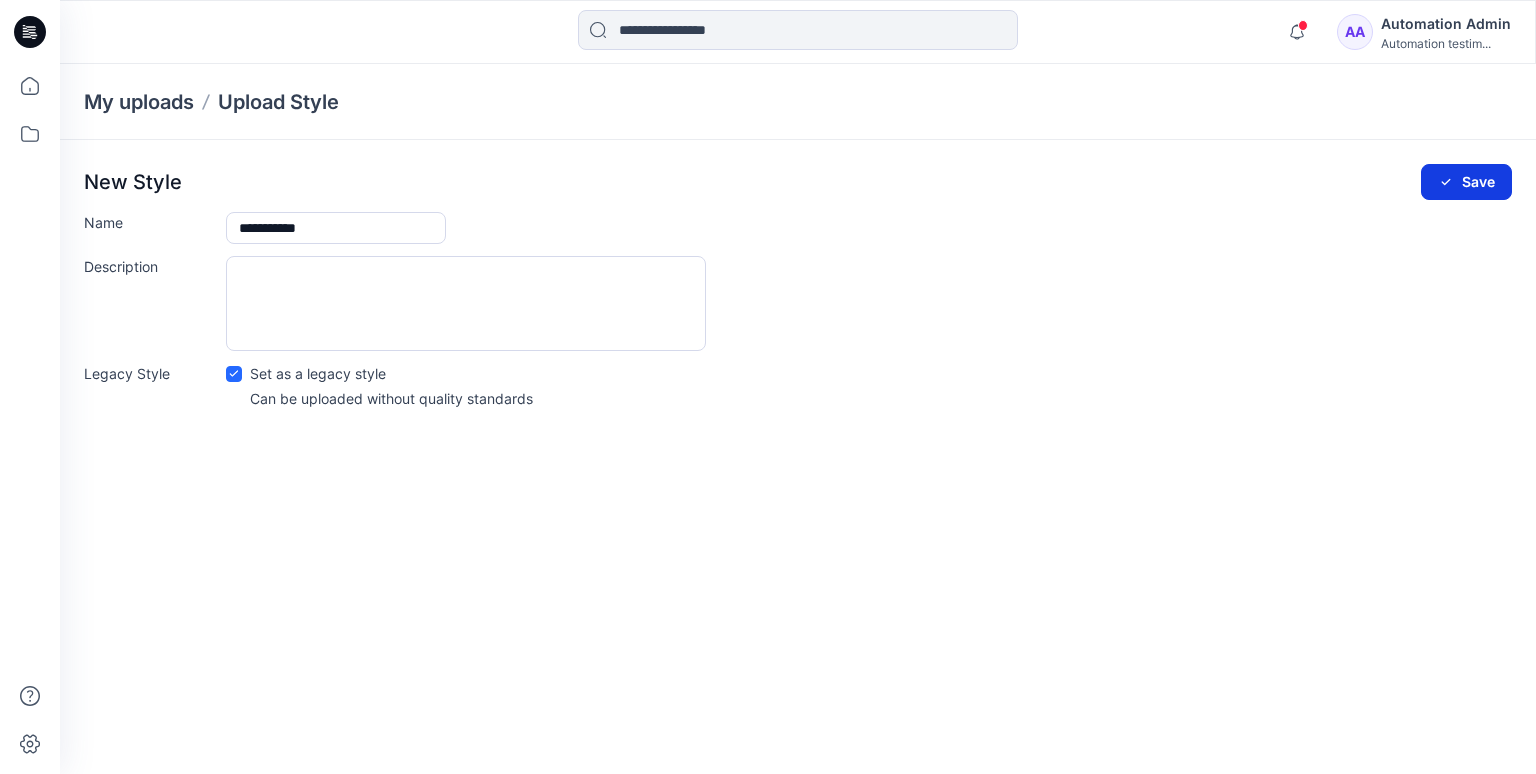 click on "Save" at bounding box center (1466, 182) 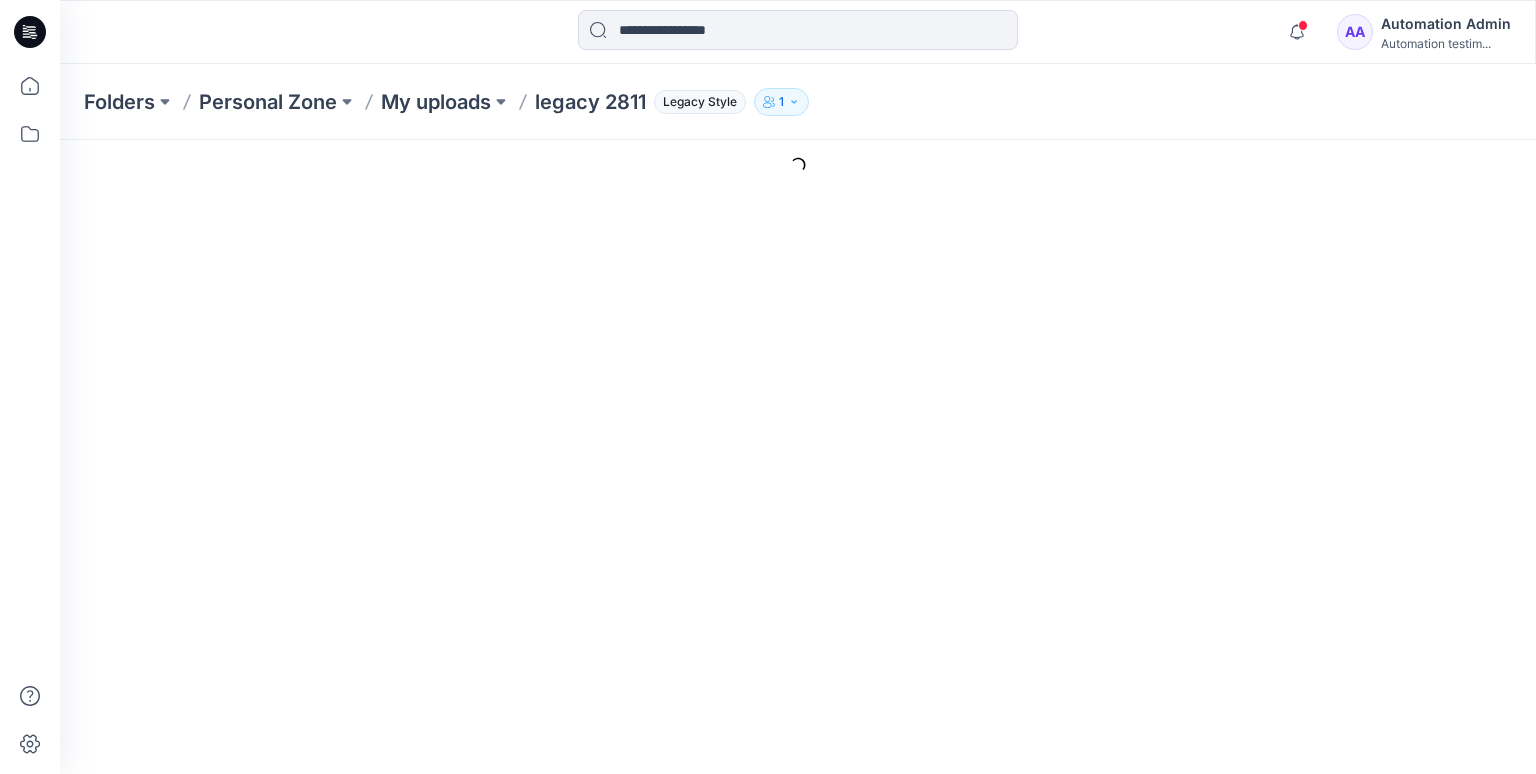 scroll, scrollTop: 0, scrollLeft: 0, axis: both 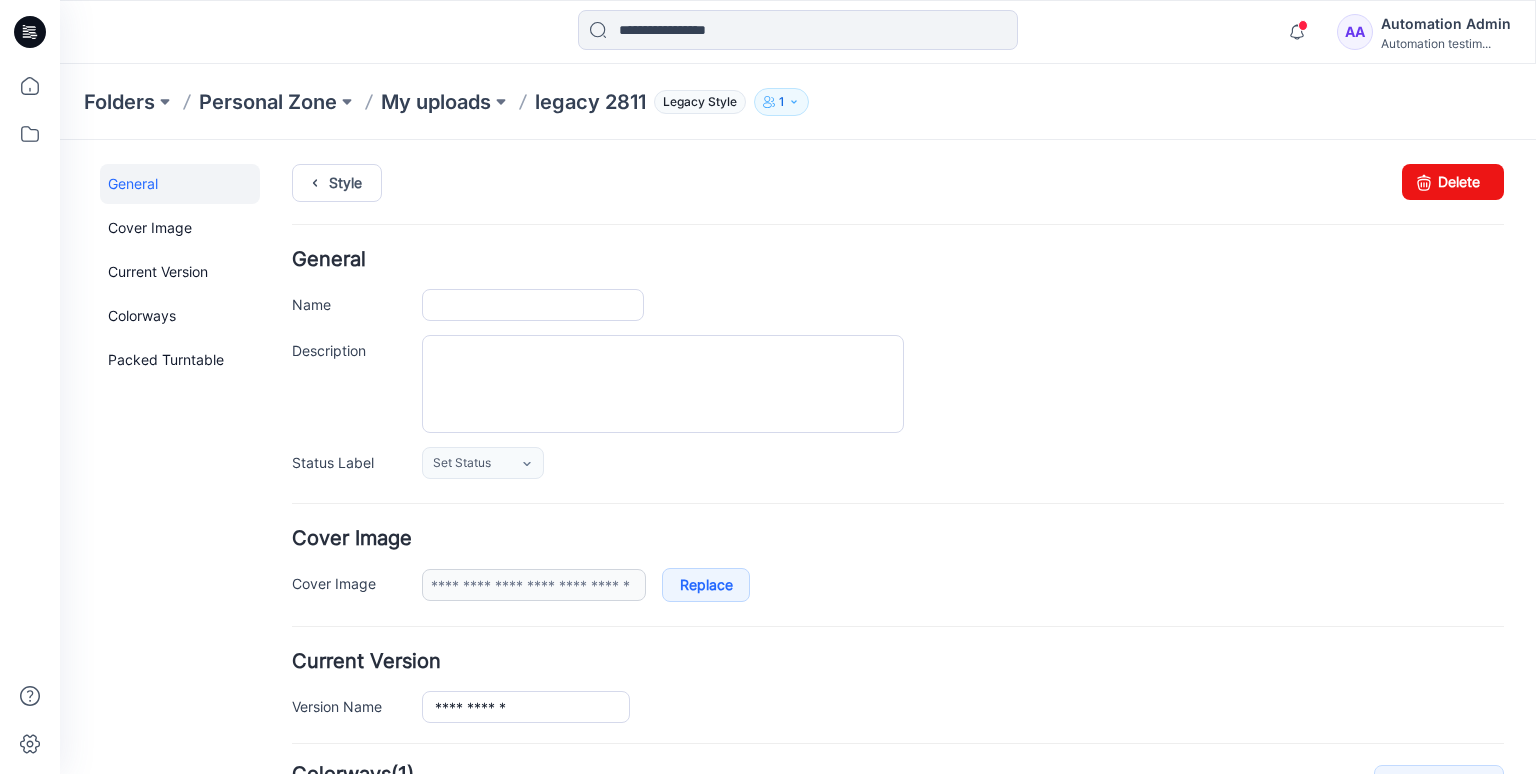 type on "**********" 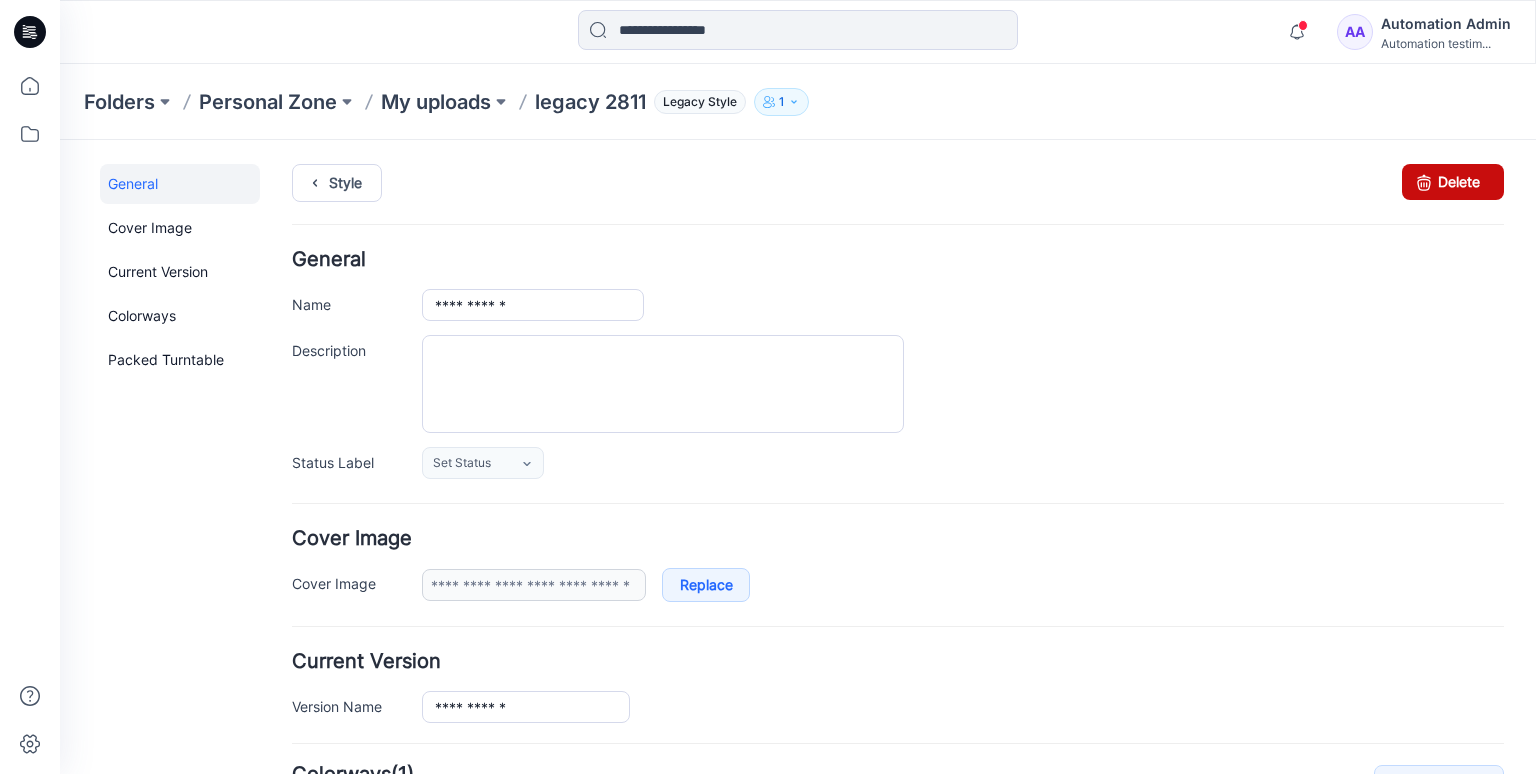 click on "Delete" at bounding box center (1453, 182) 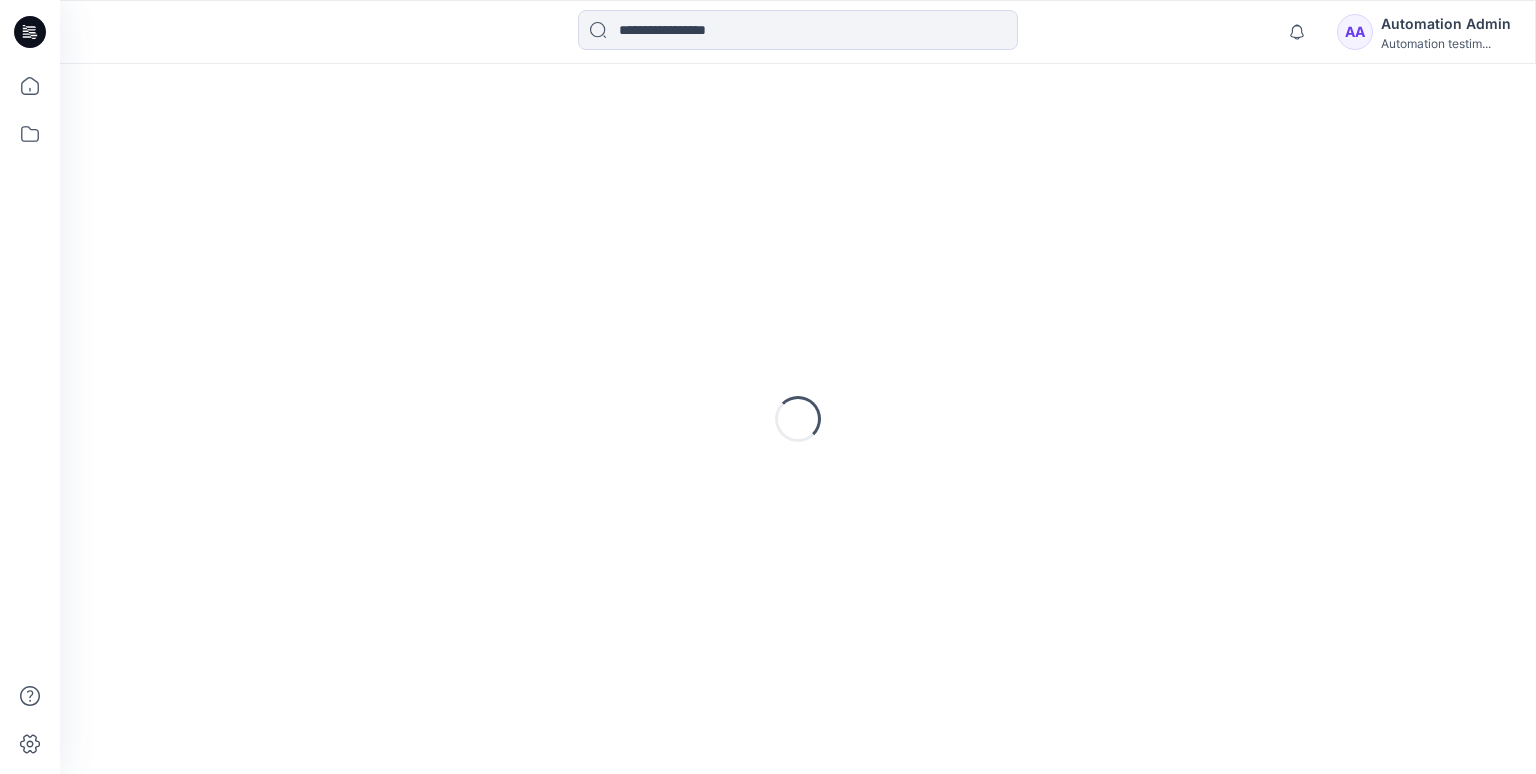 scroll, scrollTop: 0, scrollLeft: 0, axis: both 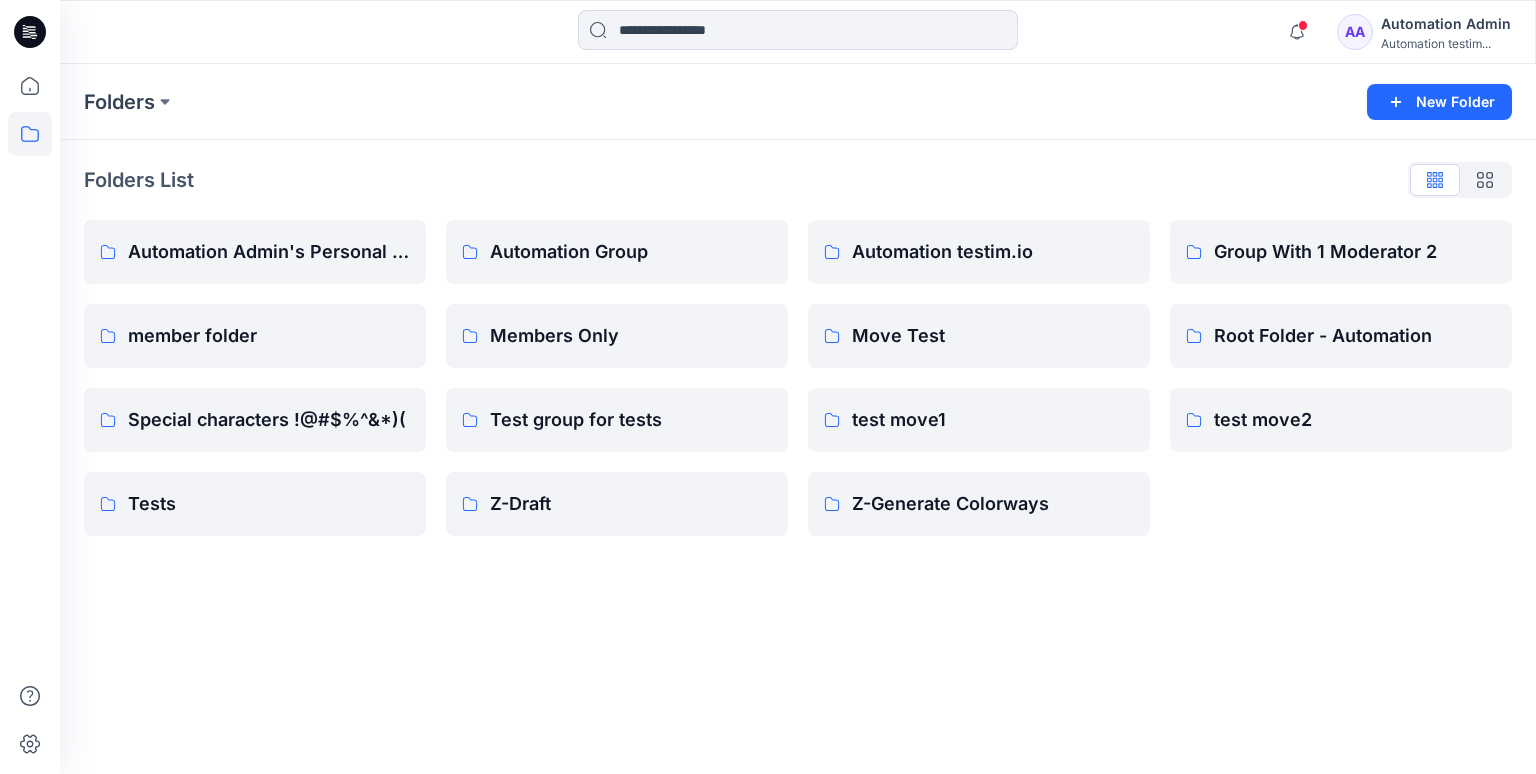 click on "AA Automation Admin Automation testim..." at bounding box center [1424, 32] 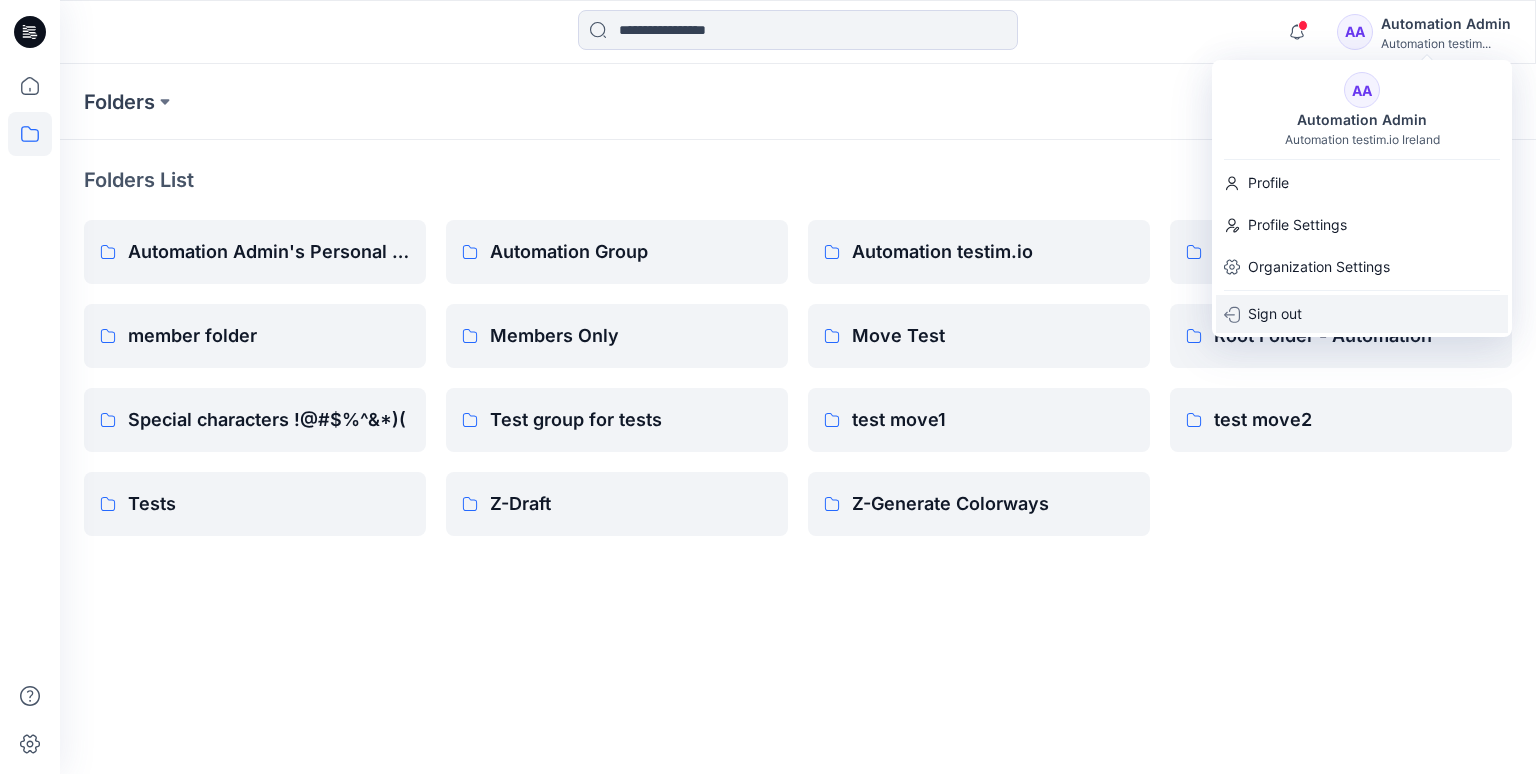 click on "Sign out" at bounding box center (1362, 314) 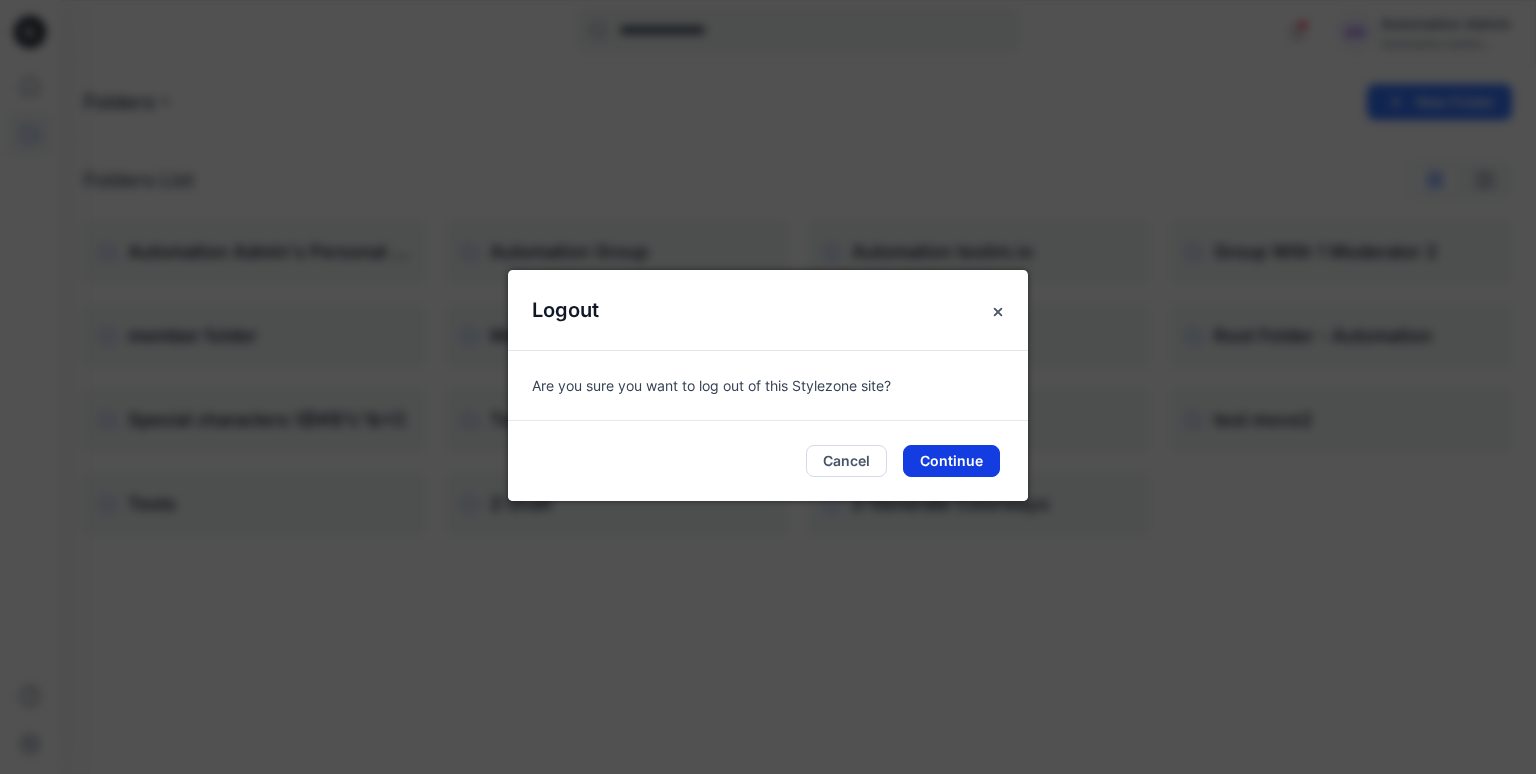 click on "Continue" at bounding box center (951, 461) 